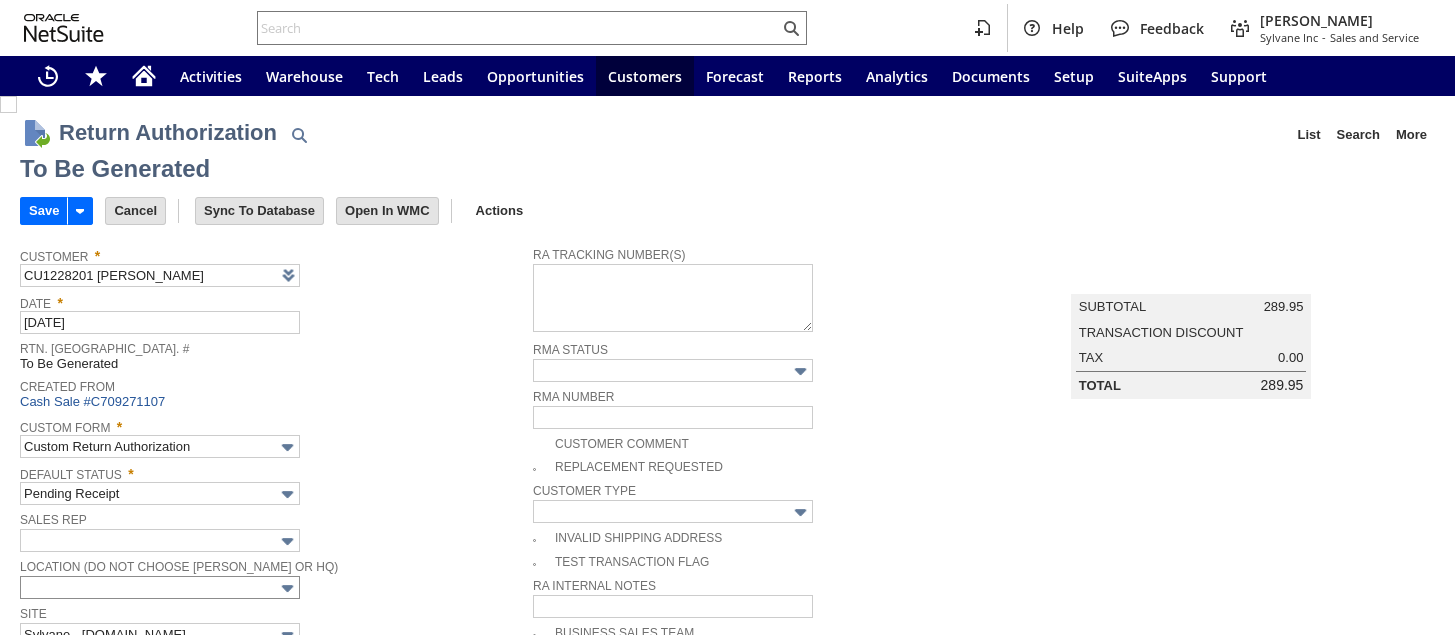 scroll, scrollTop: 0, scrollLeft: 0, axis: both 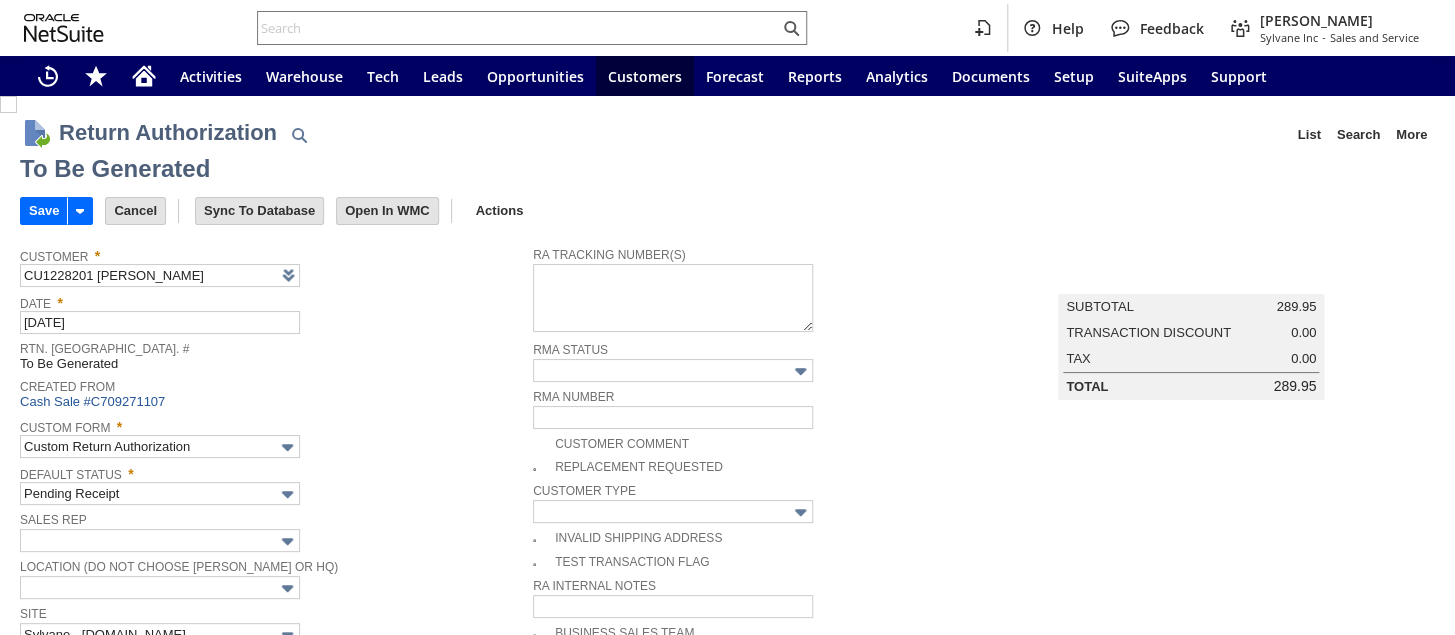 type 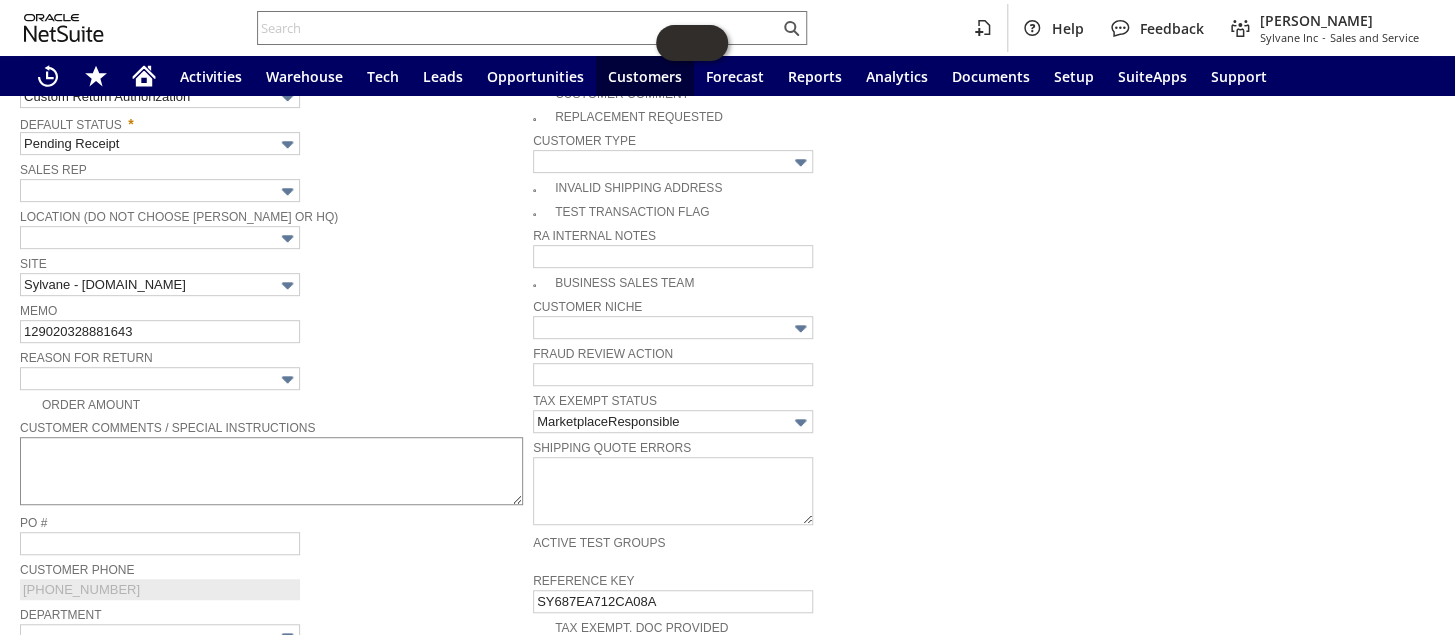 scroll, scrollTop: 531, scrollLeft: 0, axis: vertical 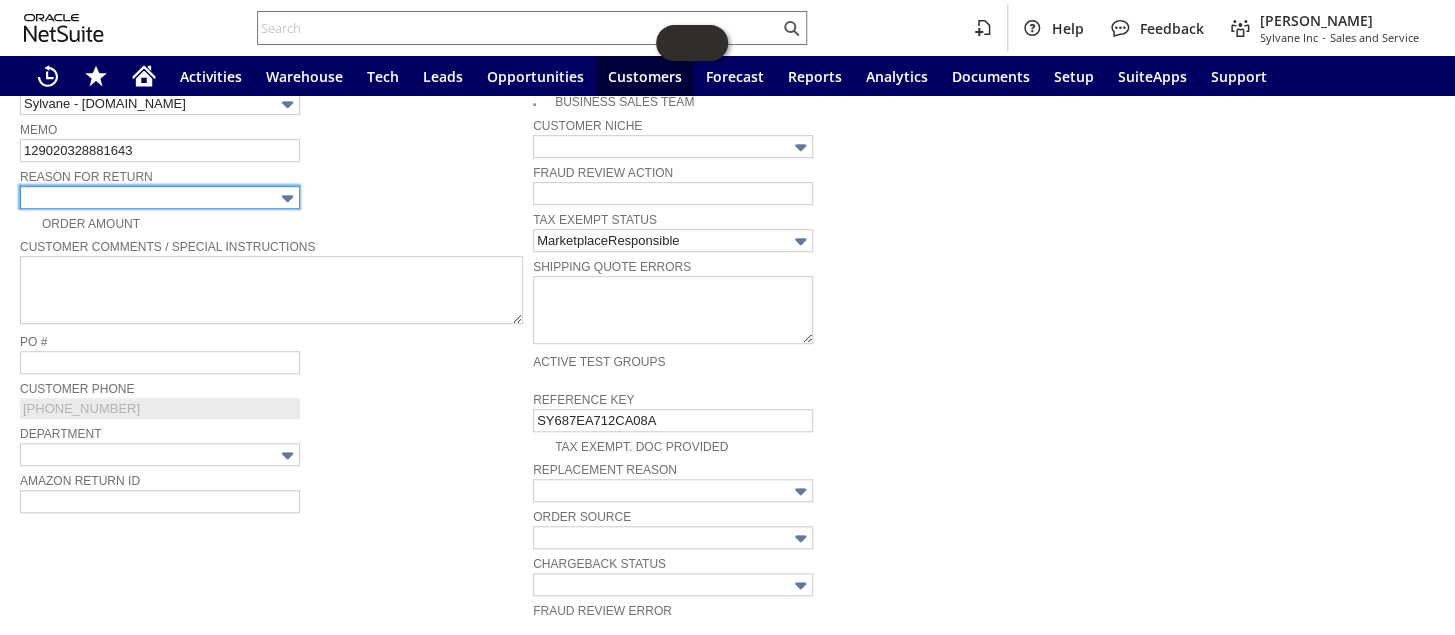 click at bounding box center (160, 197) 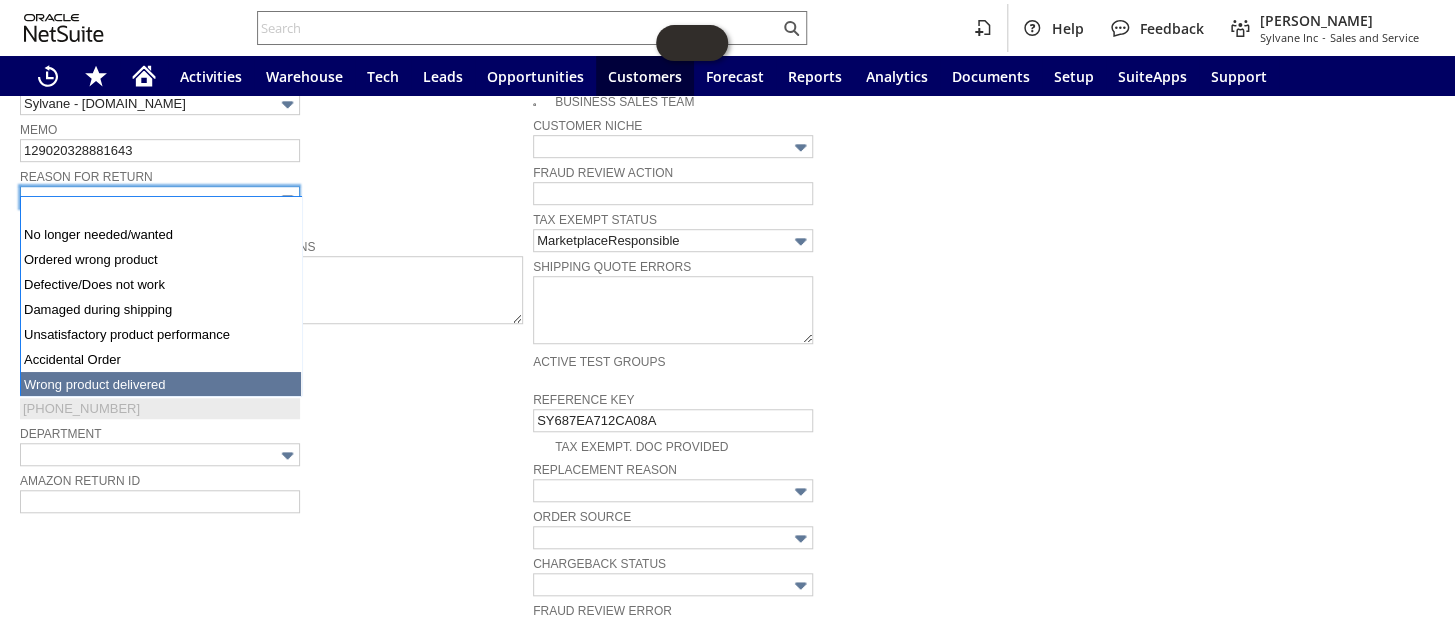 type on "Wrong product delivered" 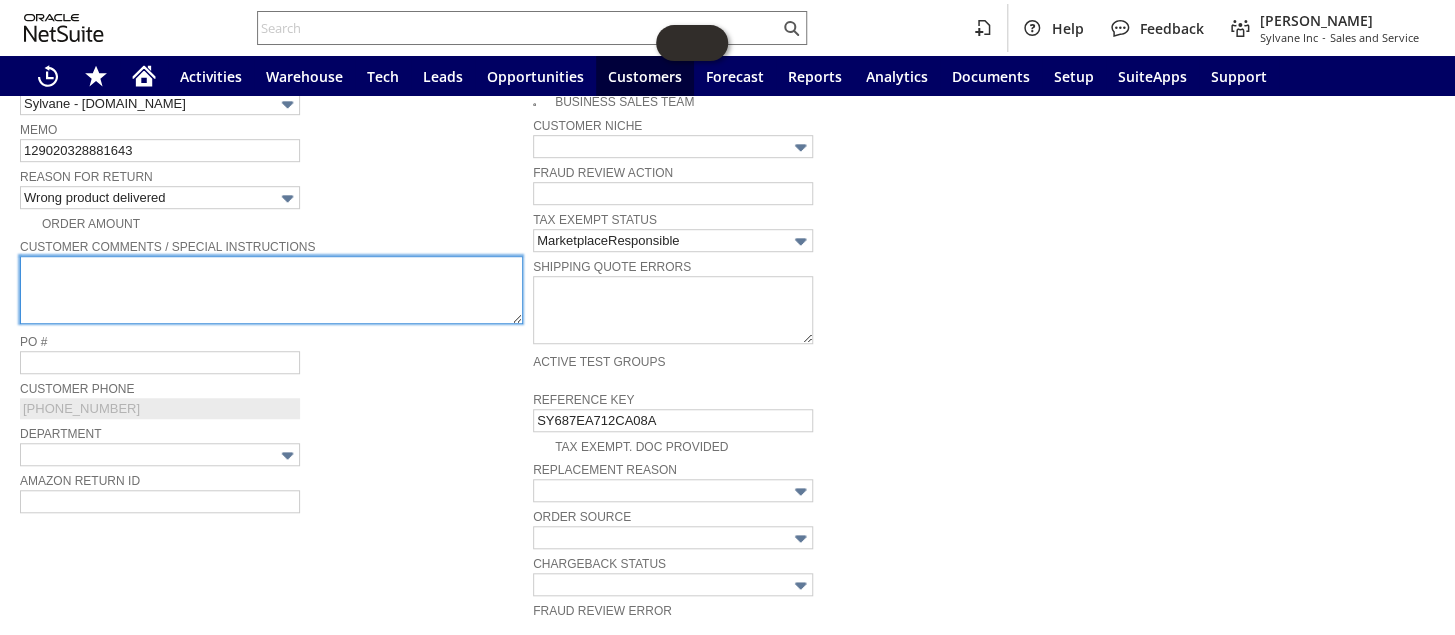 click at bounding box center [271, 290] 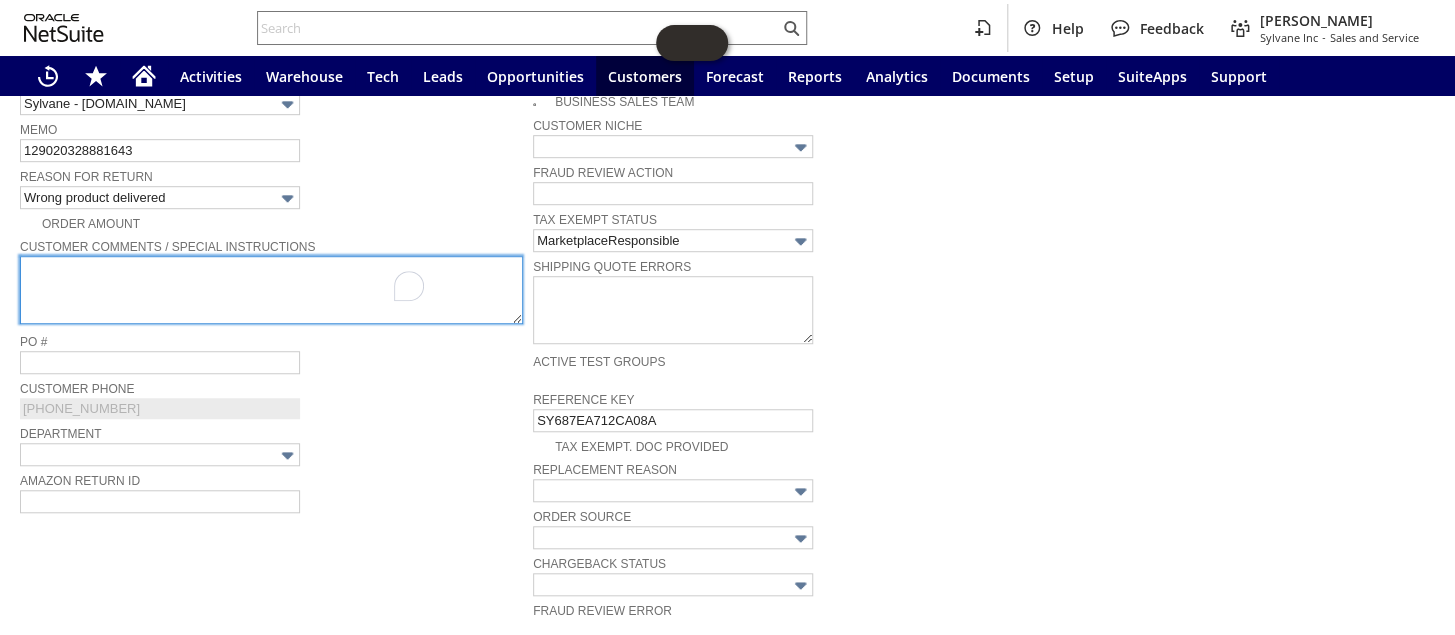 paste on "My order was delivered today and the wrong item was sent. I ordered a FRIGIDAIRE FFAP5034W1, and a FHDP5033W1  was delivered." 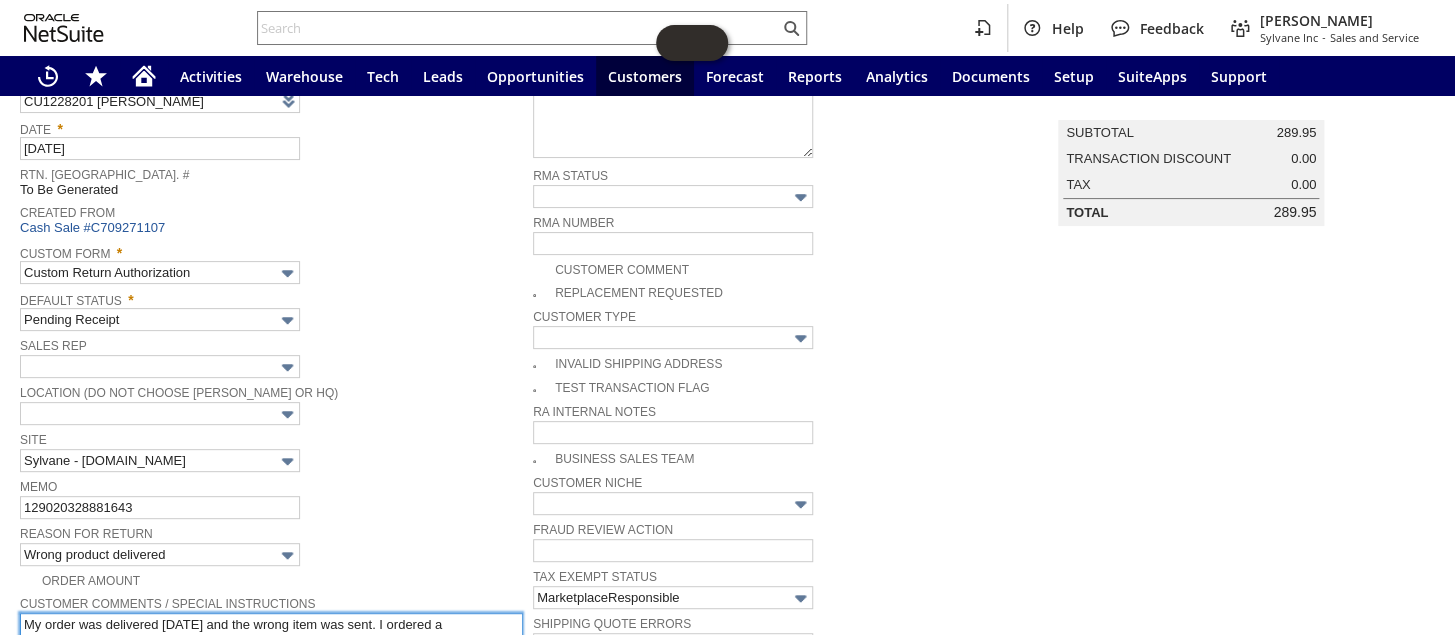 scroll, scrollTop: 0, scrollLeft: 0, axis: both 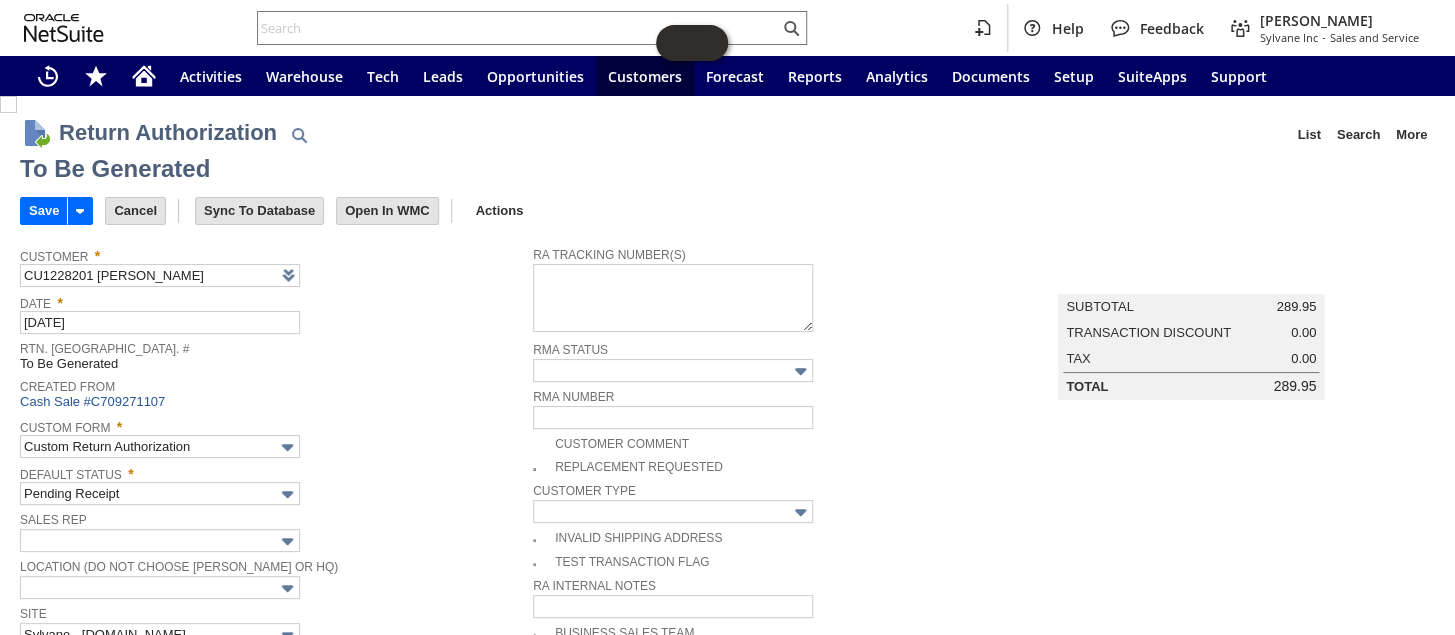 type on "My order was delivered today and the wrong item was sent. I ordered a FRIGIDAIRE FFAP5034W1, and a FHDP5033W1  was delivered." 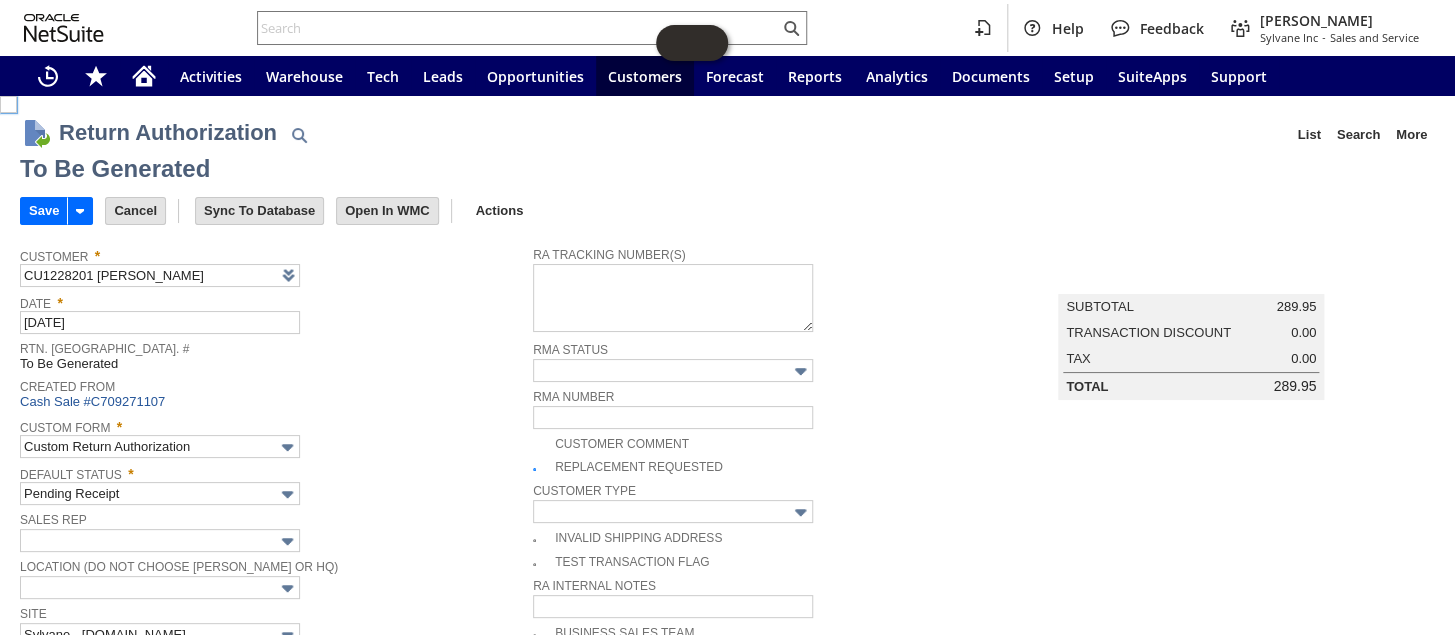 checkbox on "true" 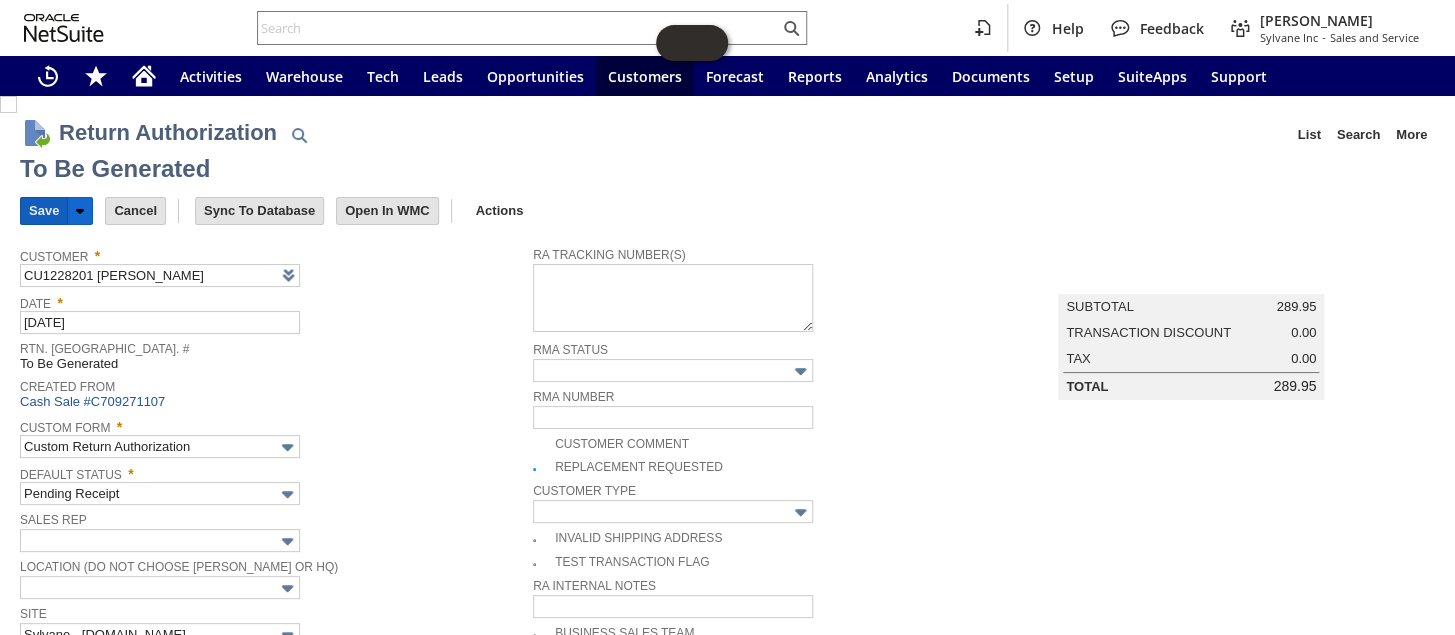 click on "Save" at bounding box center (44, 211) 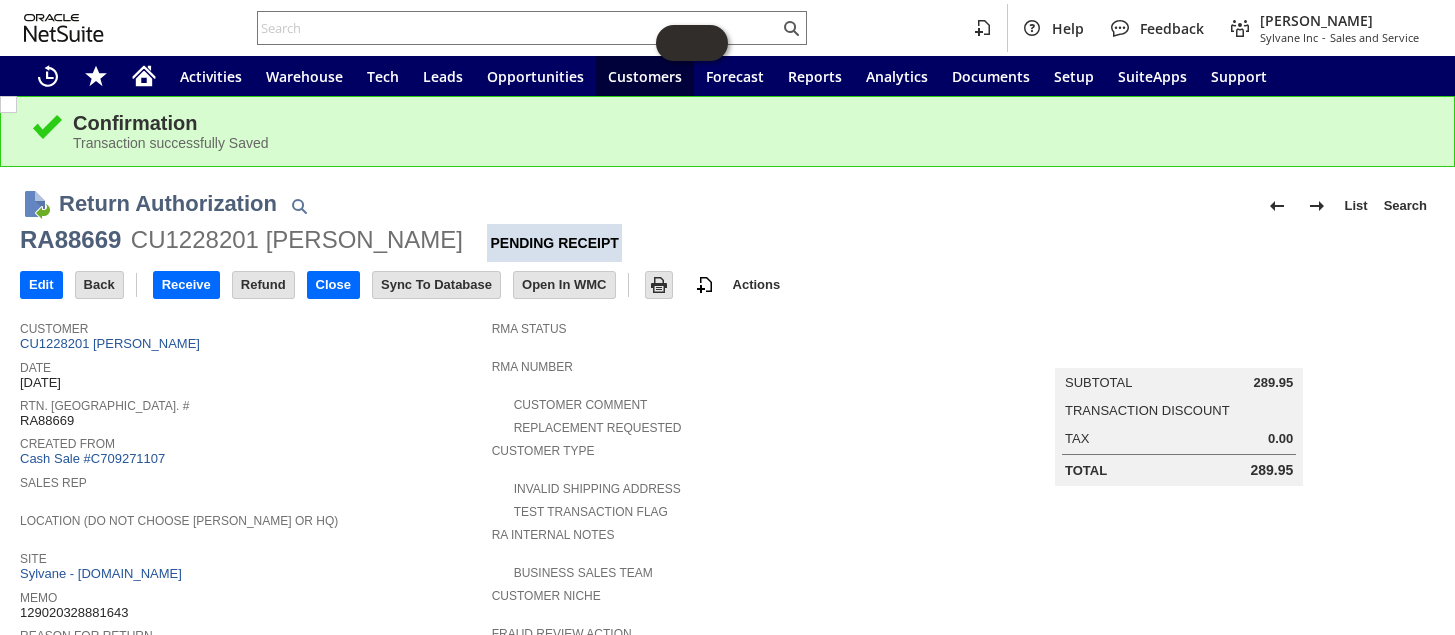 scroll, scrollTop: 0, scrollLeft: 0, axis: both 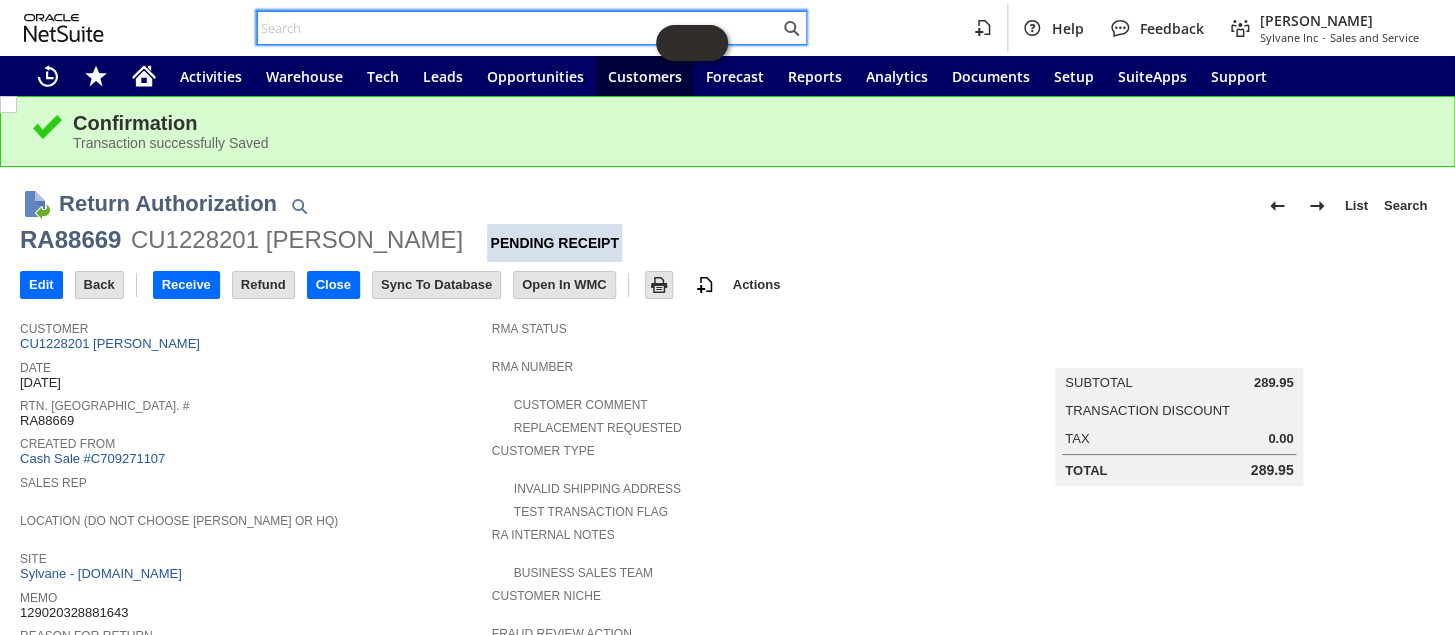 click at bounding box center [518, 28] 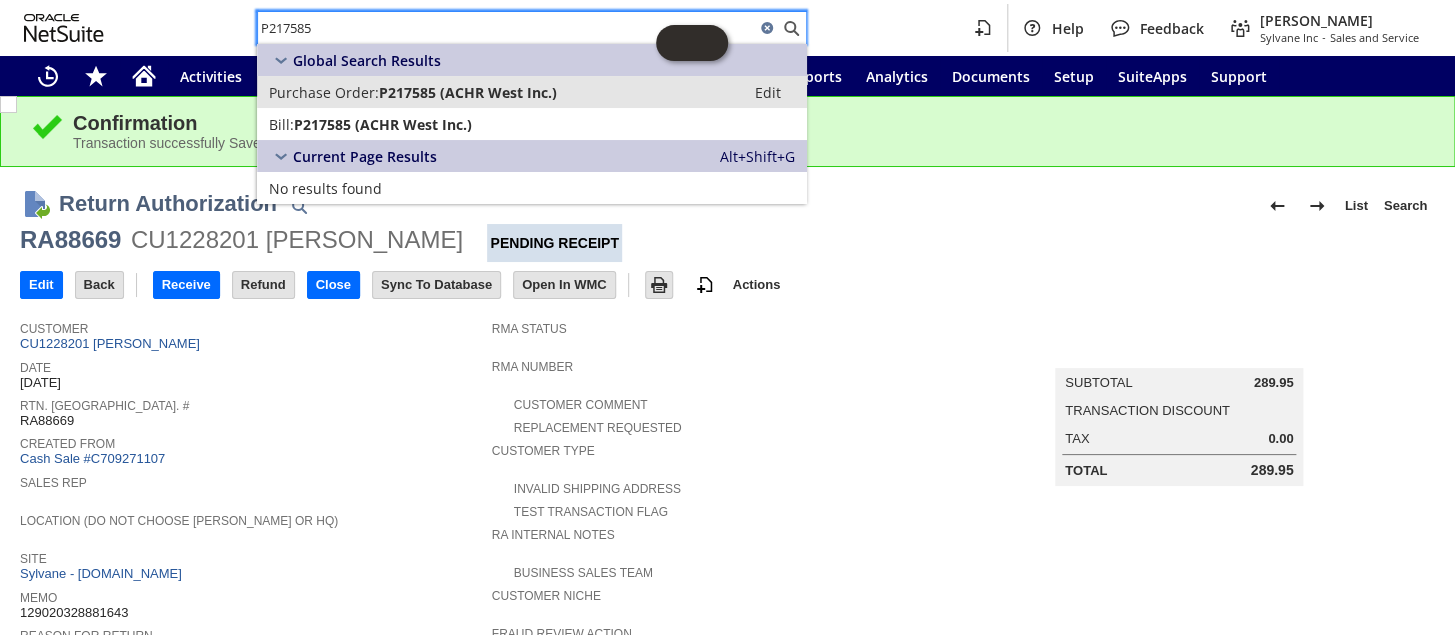 type on "P217585" 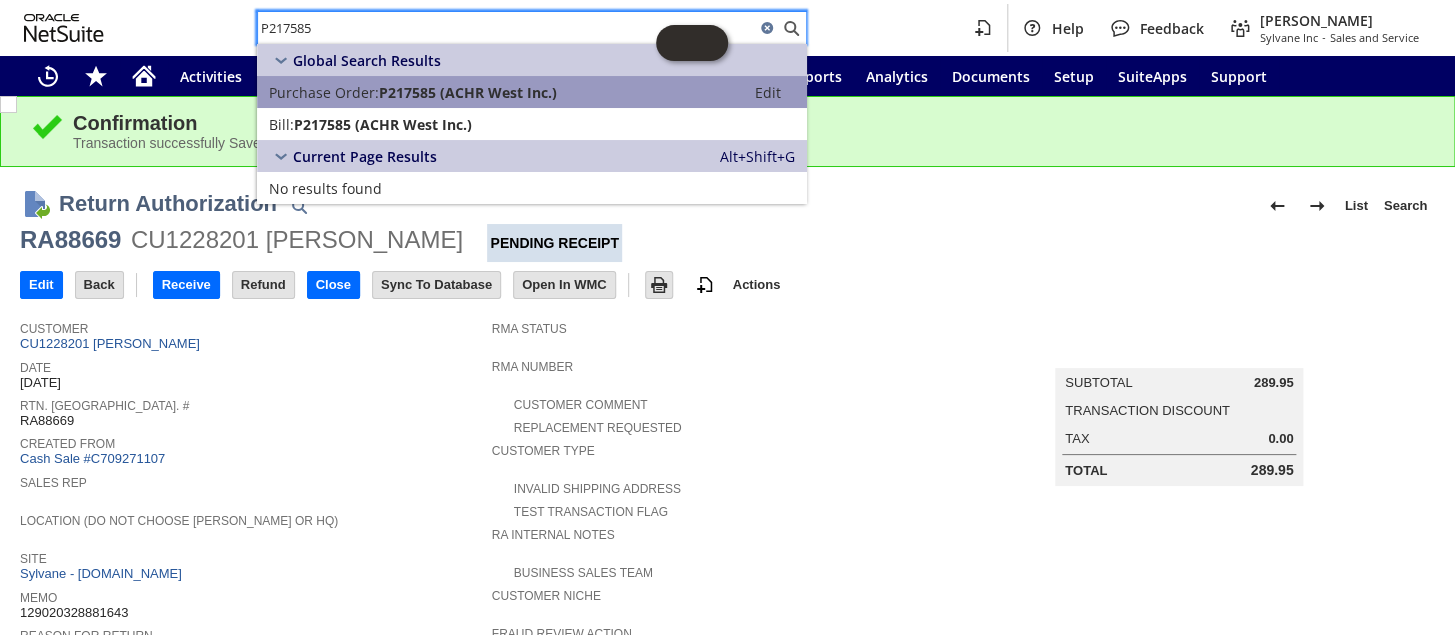 click on "P217585 (ACHR West Inc.)" at bounding box center [468, 92] 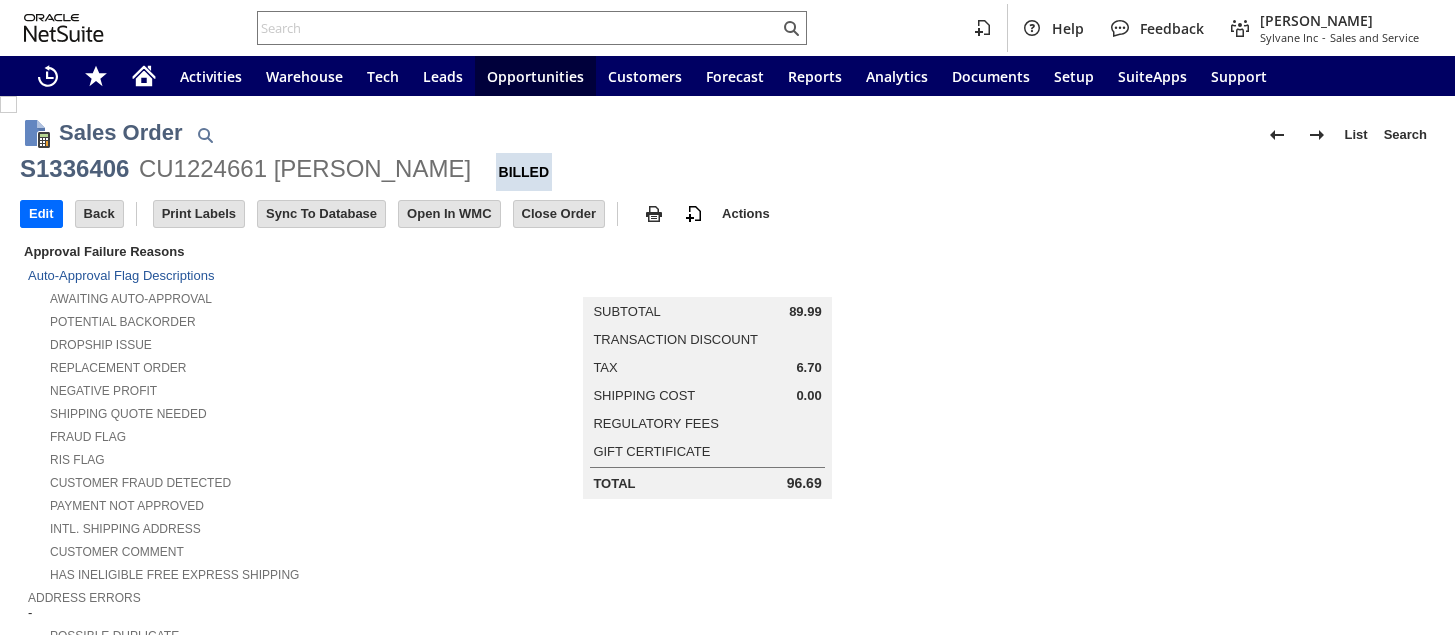 scroll, scrollTop: 0, scrollLeft: 0, axis: both 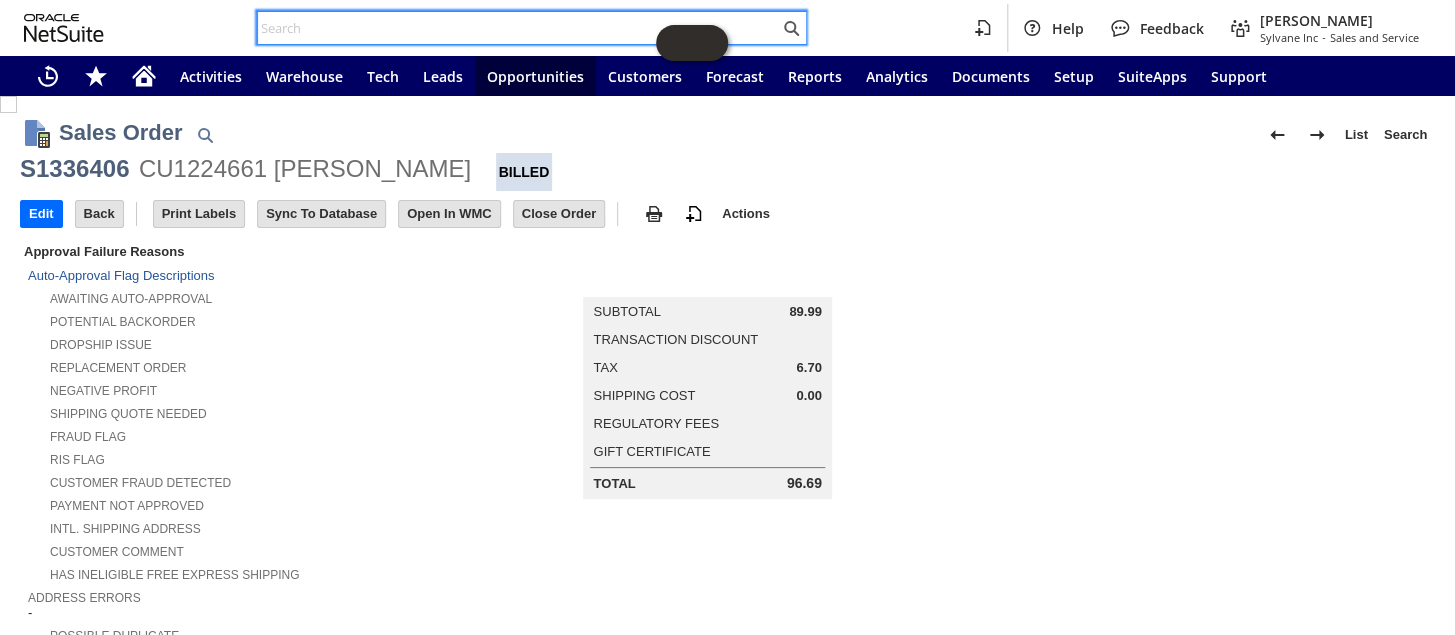 click at bounding box center [518, 28] 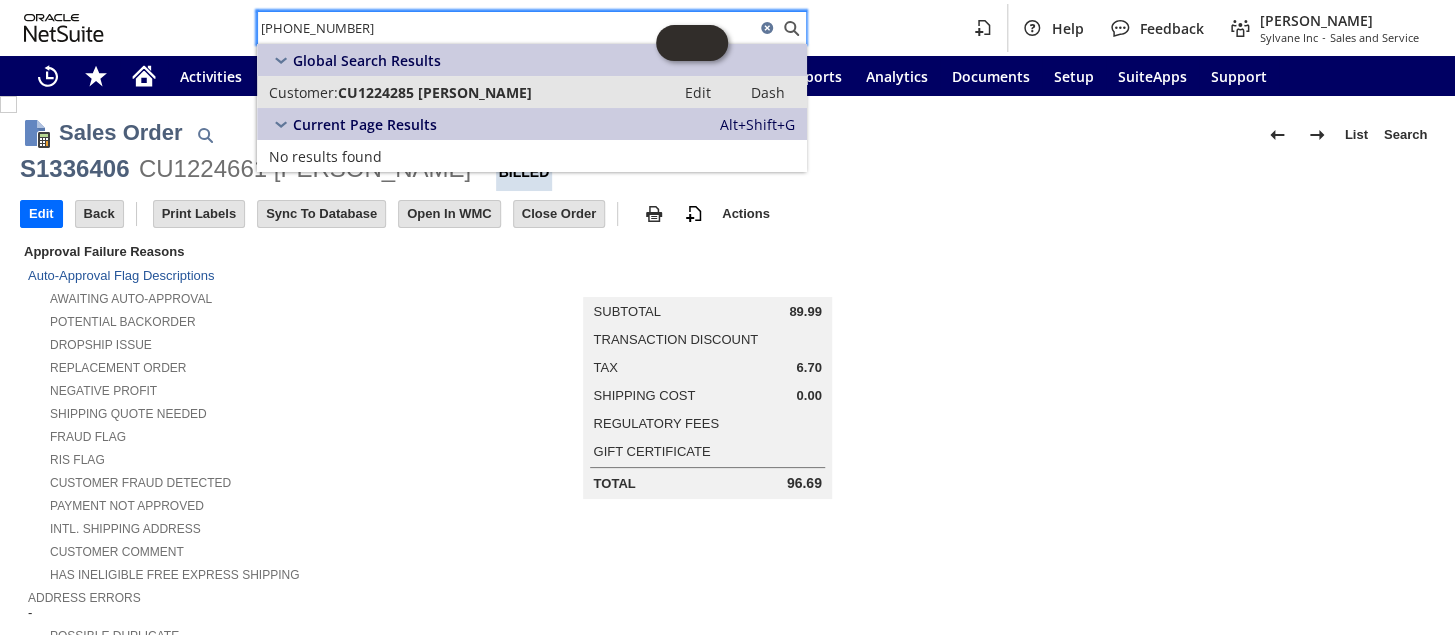 type on "201-450-6158" 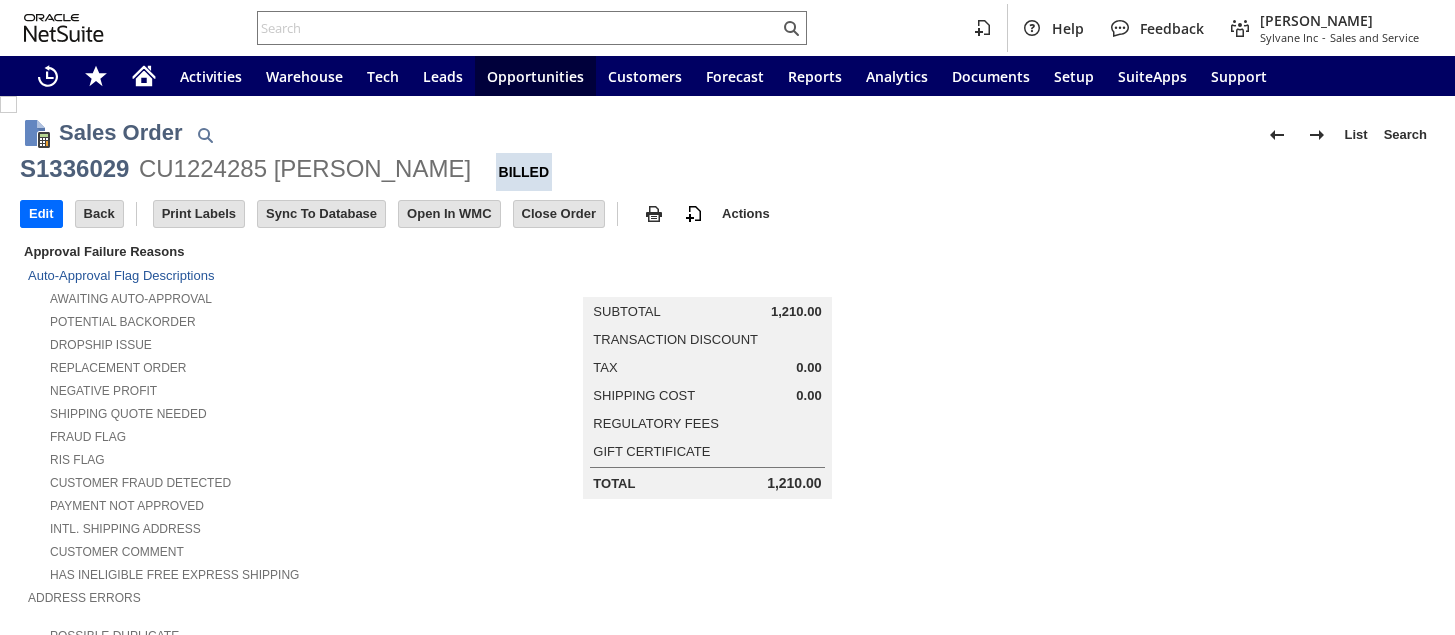 scroll, scrollTop: 0, scrollLeft: 0, axis: both 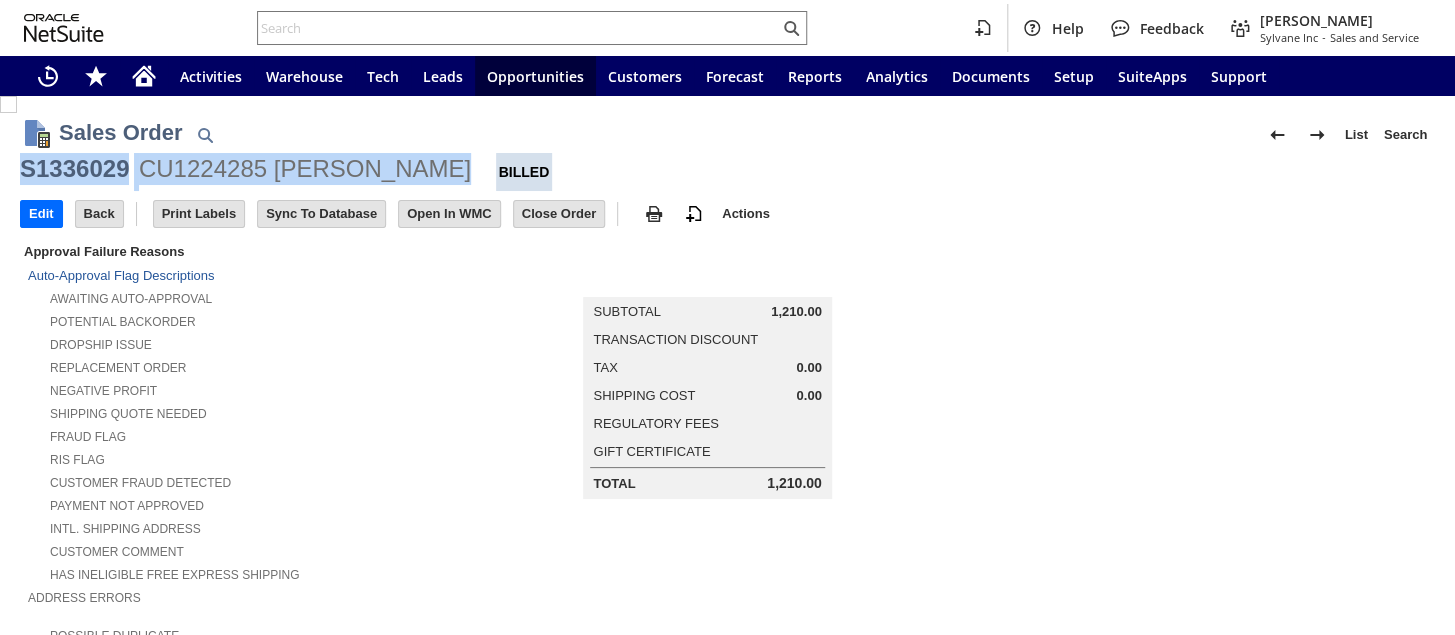 drag, startPoint x: 411, startPoint y: 163, endPoint x: 13, endPoint y: 159, distance: 398.0201 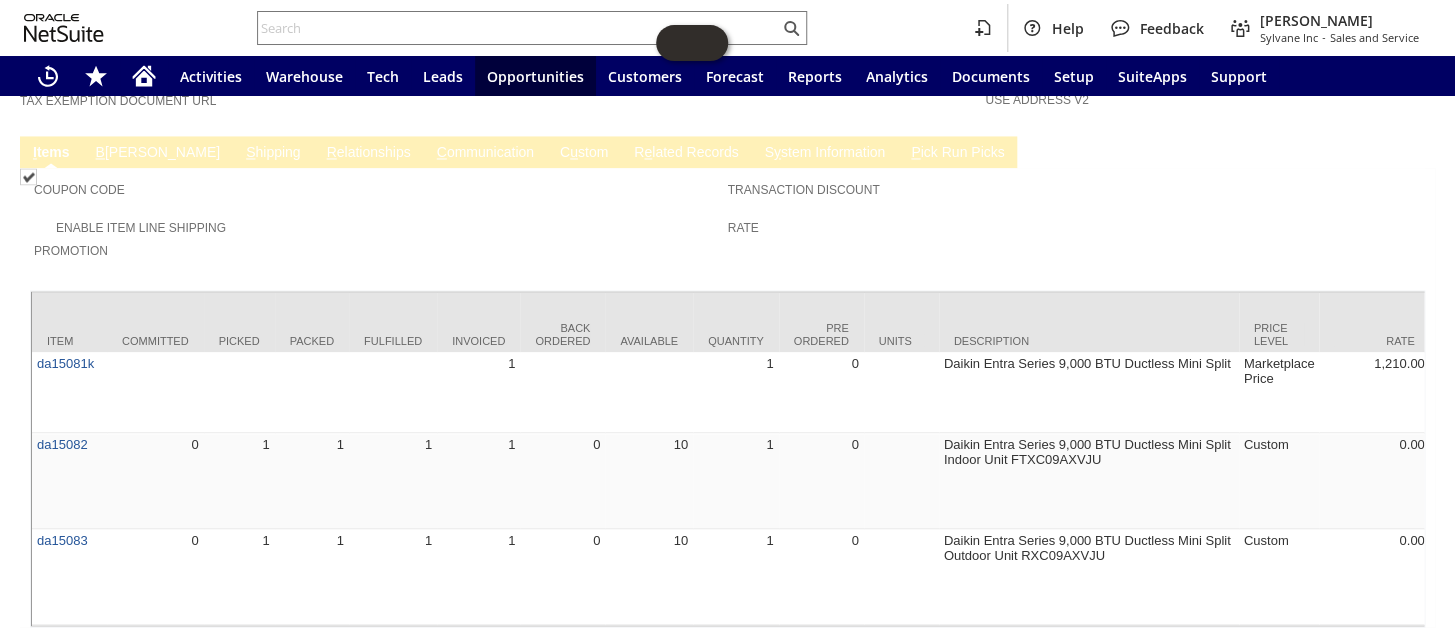 scroll, scrollTop: 1362, scrollLeft: 0, axis: vertical 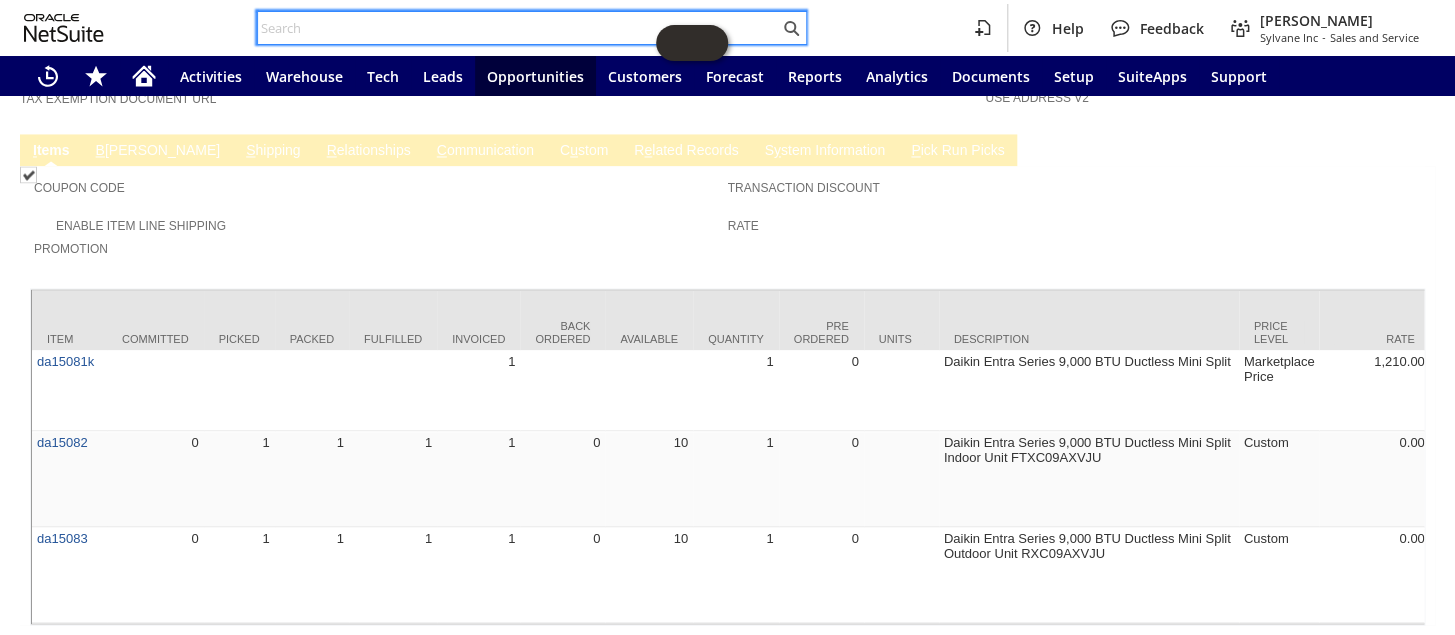 click at bounding box center (518, 28) 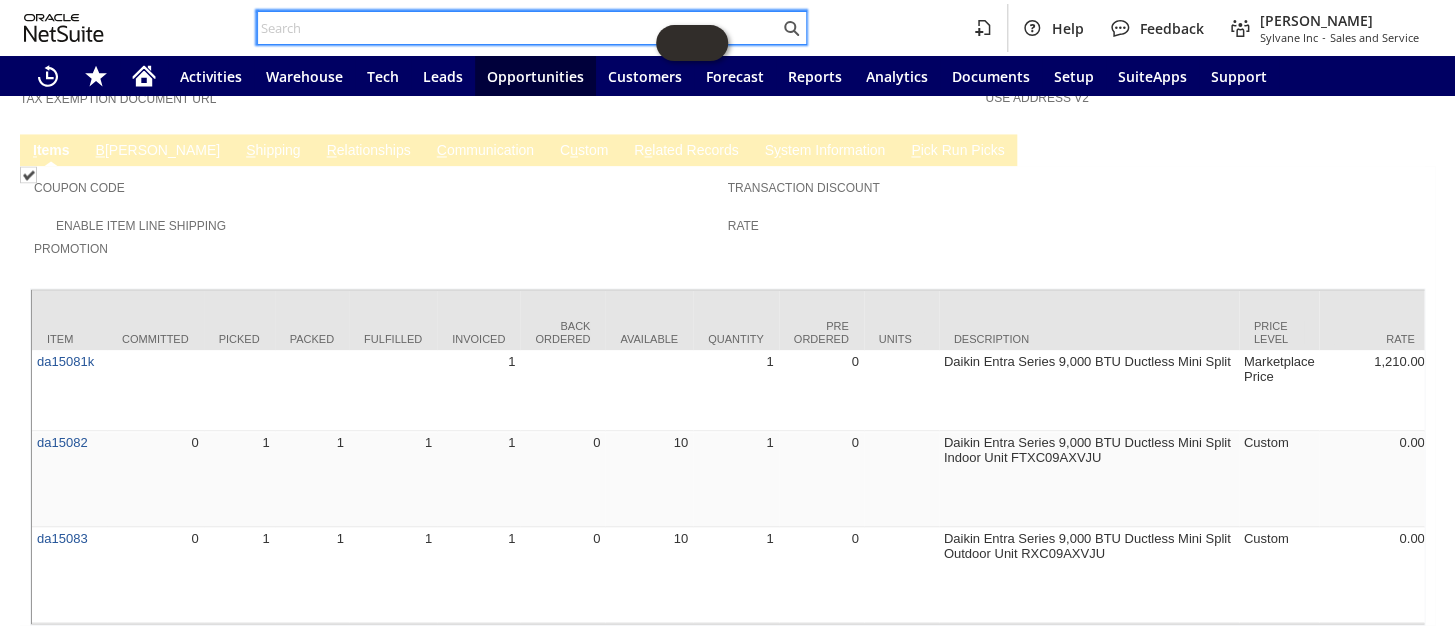 paste on "S1338166" 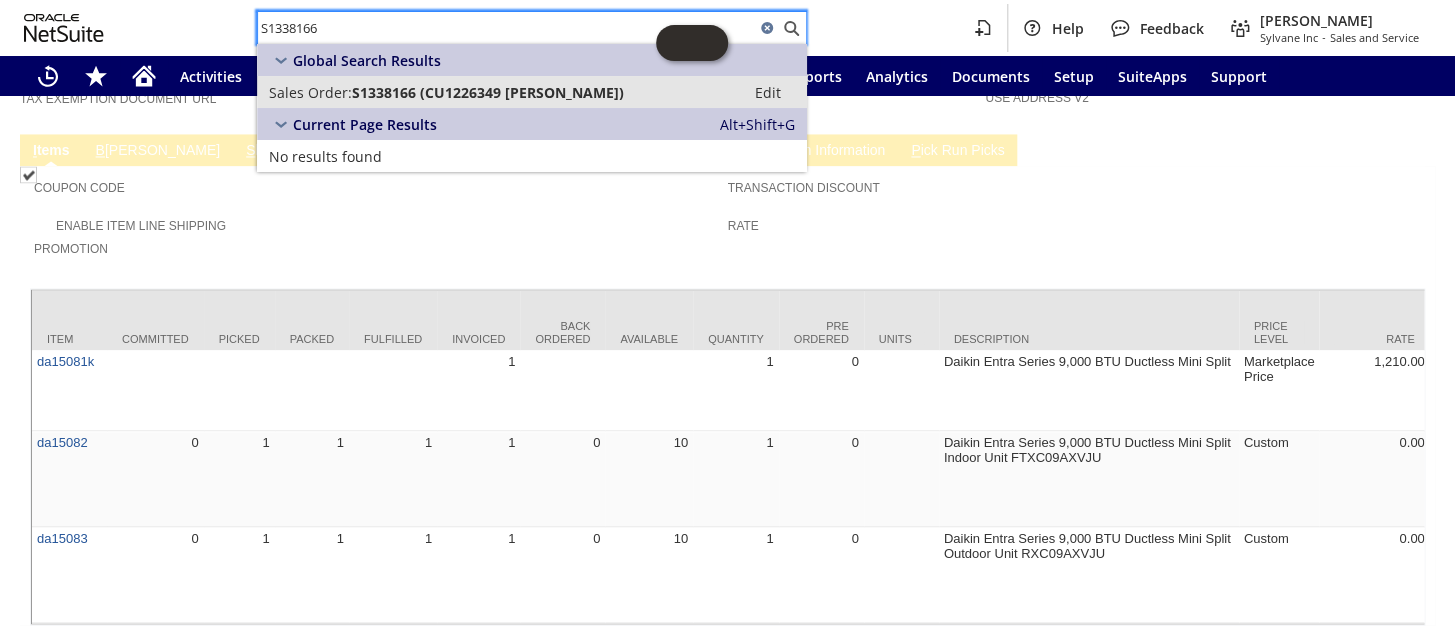 type on "S1338166" 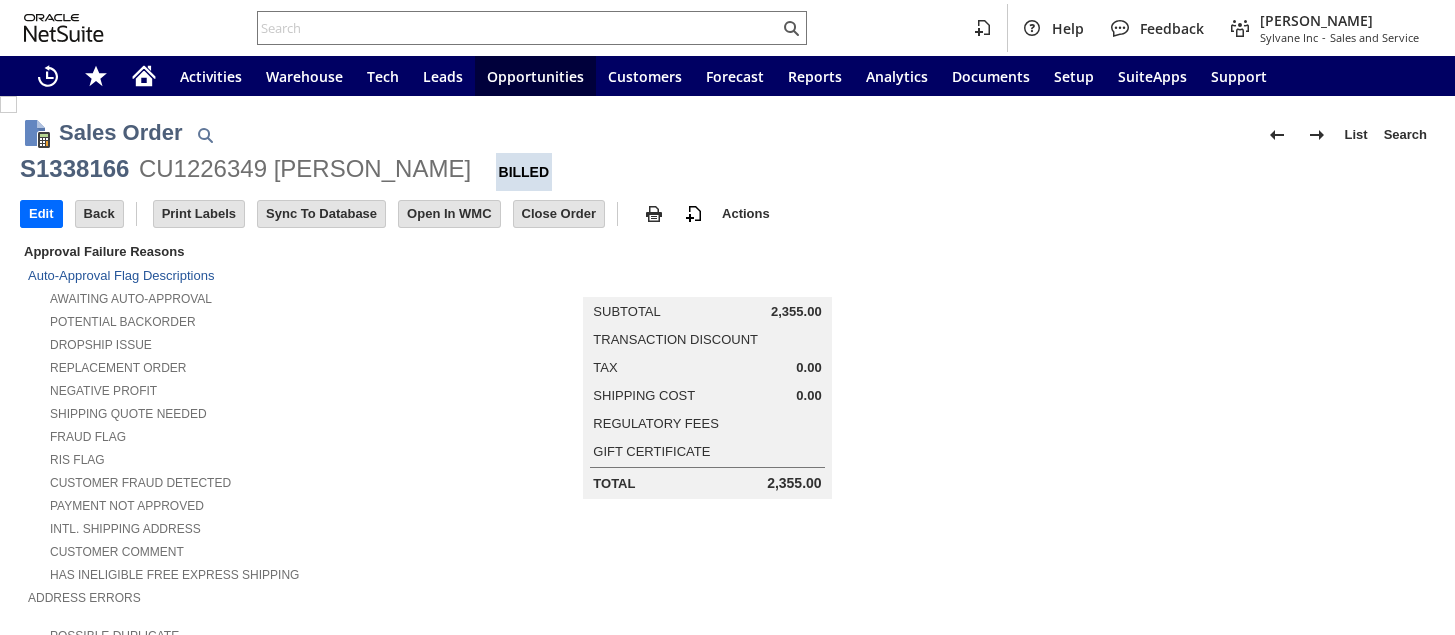 scroll, scrollTop: 0, scrollLeft: 0, axis: both 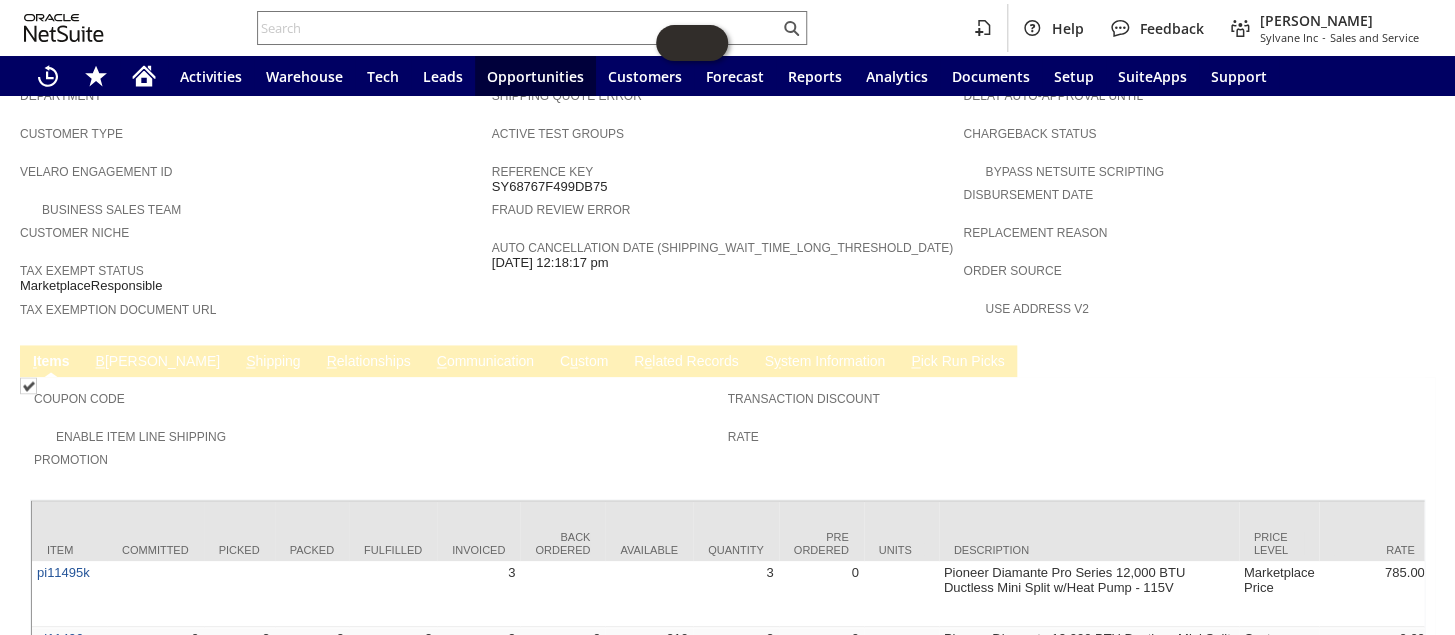 click on "C ommunication" at bounding box center (485, 362) 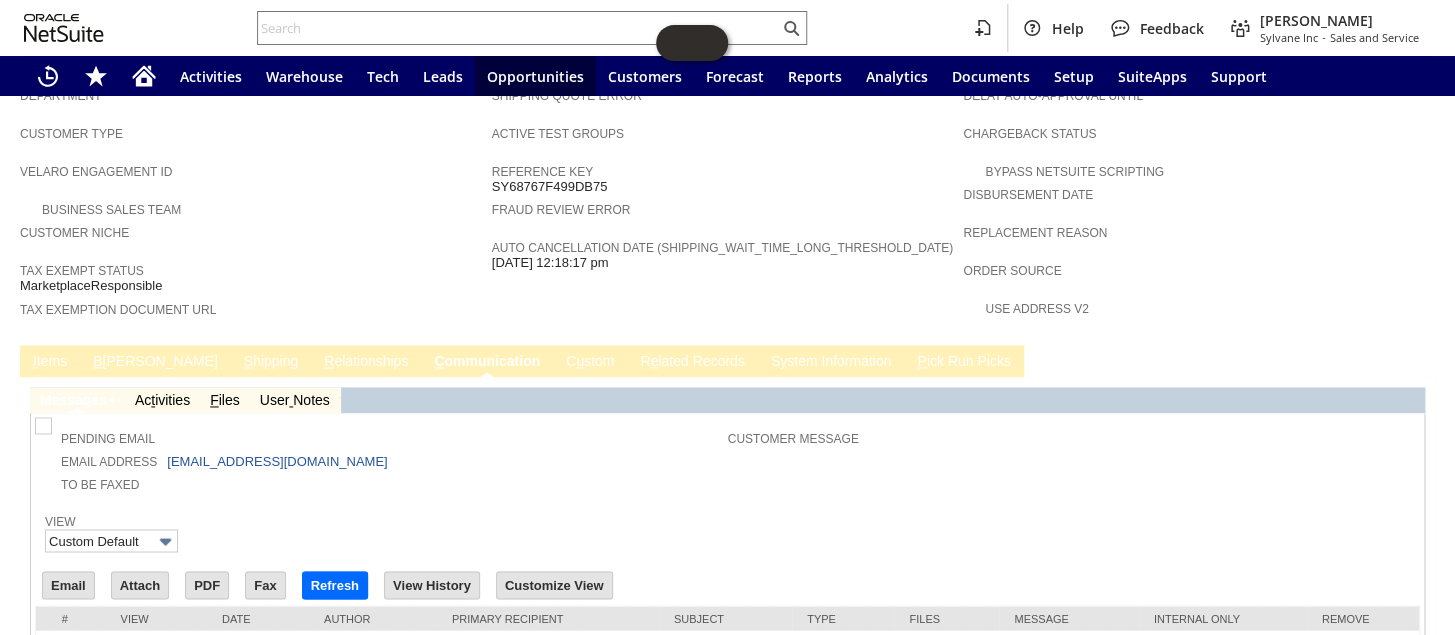 scroll, scrollTop: 0, scrollLeft: 0, axis: both 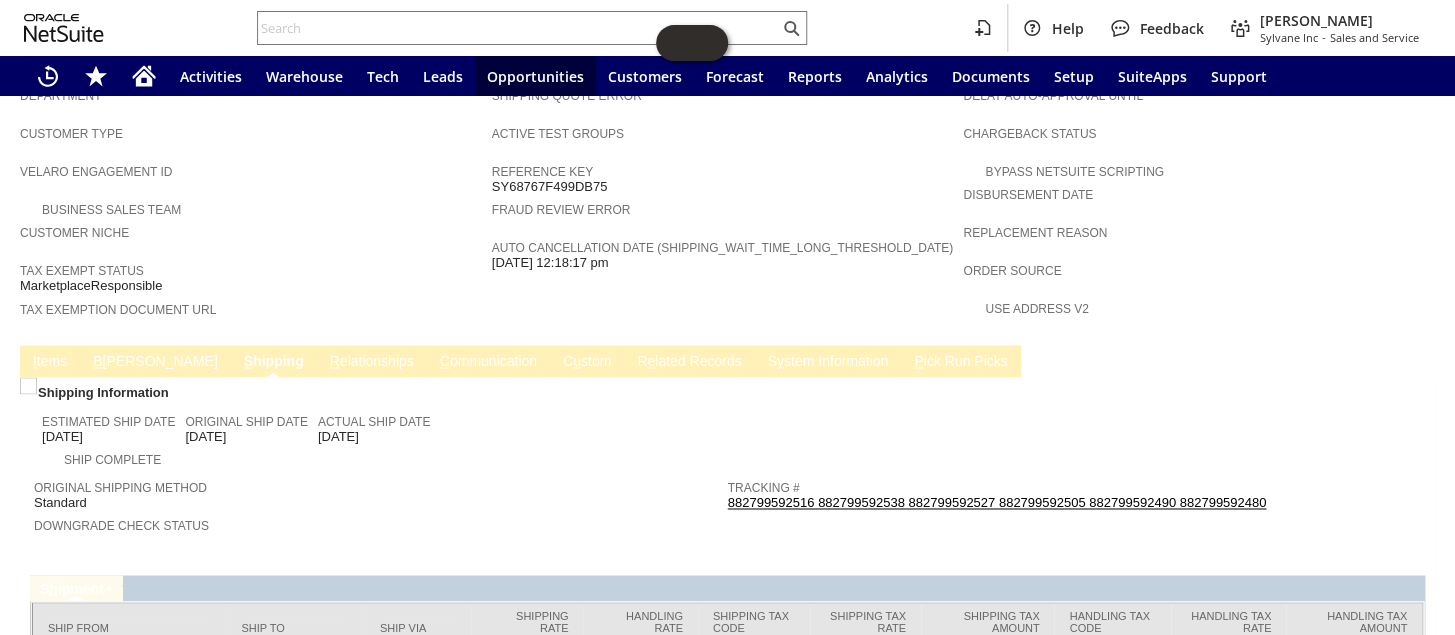 click on "I tems" at bounding box center (50, 362) 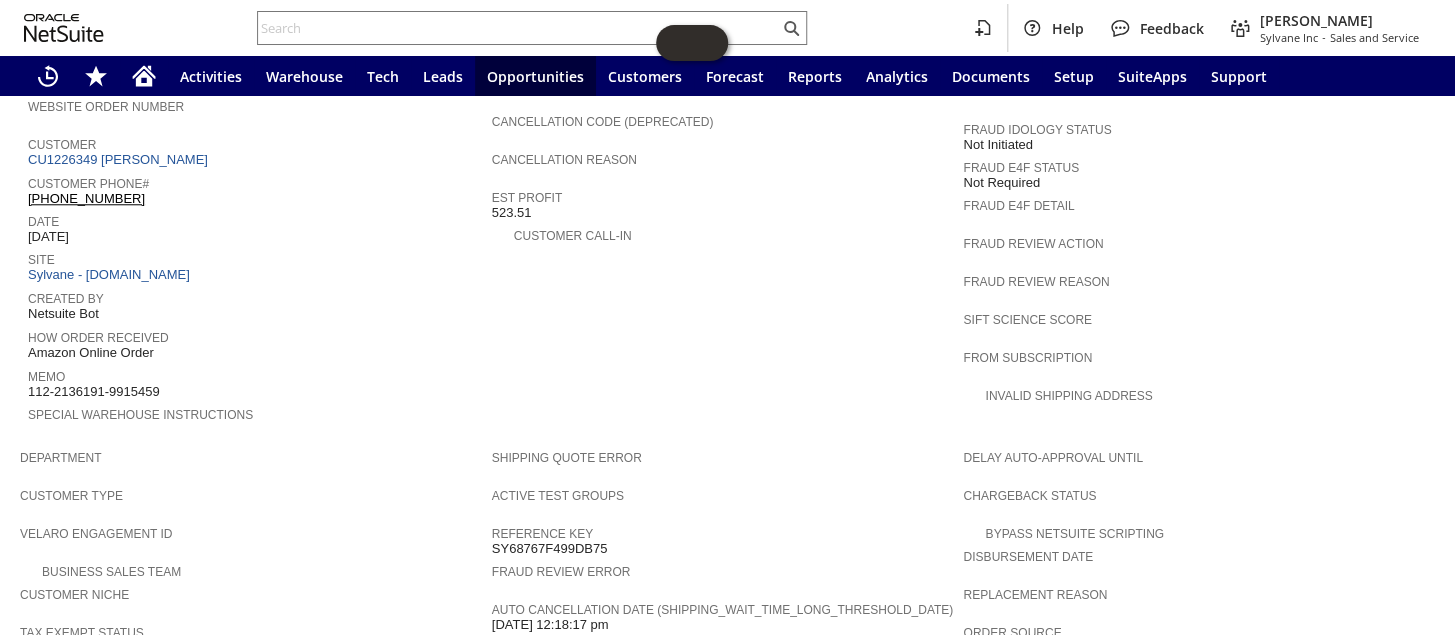 scroll, scrollTop: 788, scrollLeft: 0, axis: vertical 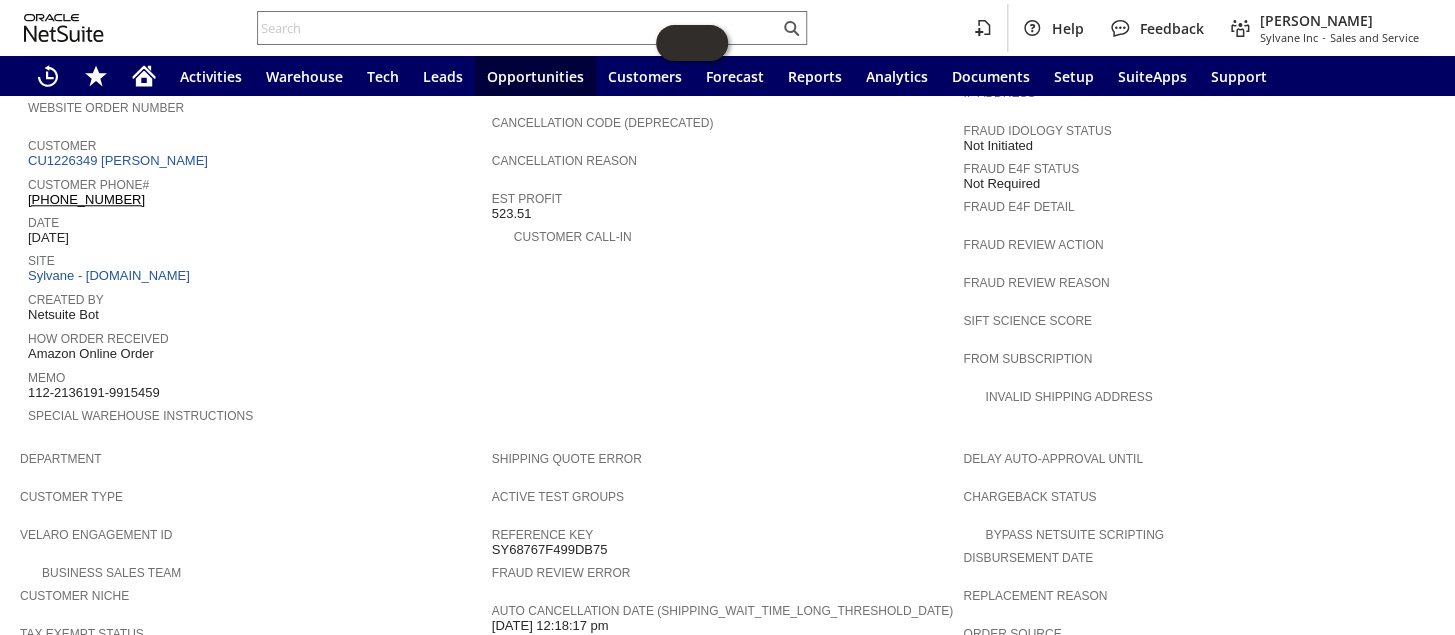drag, startPoint x: 175, startPoint y: 341, endPoint x: 27, endPoint y: 340, distance: 148.00337 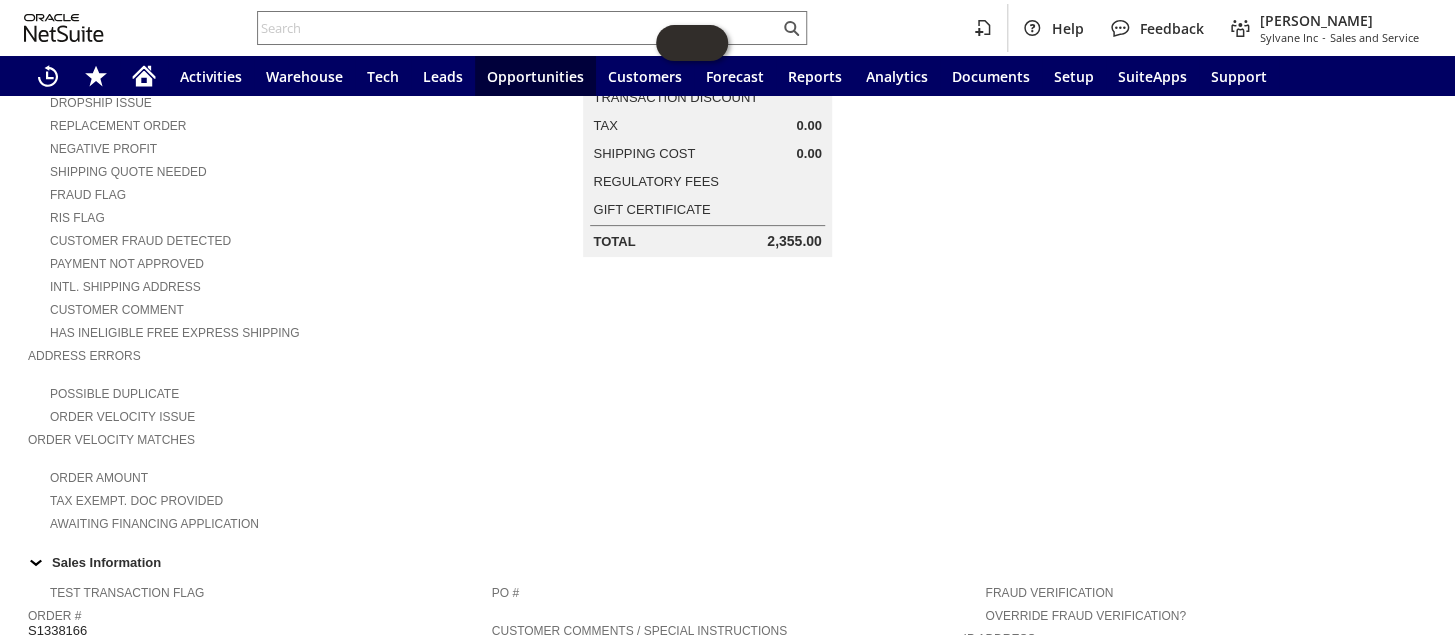 scroll, scrollTop: 60, scrollLeft: 0, axis: vertical 